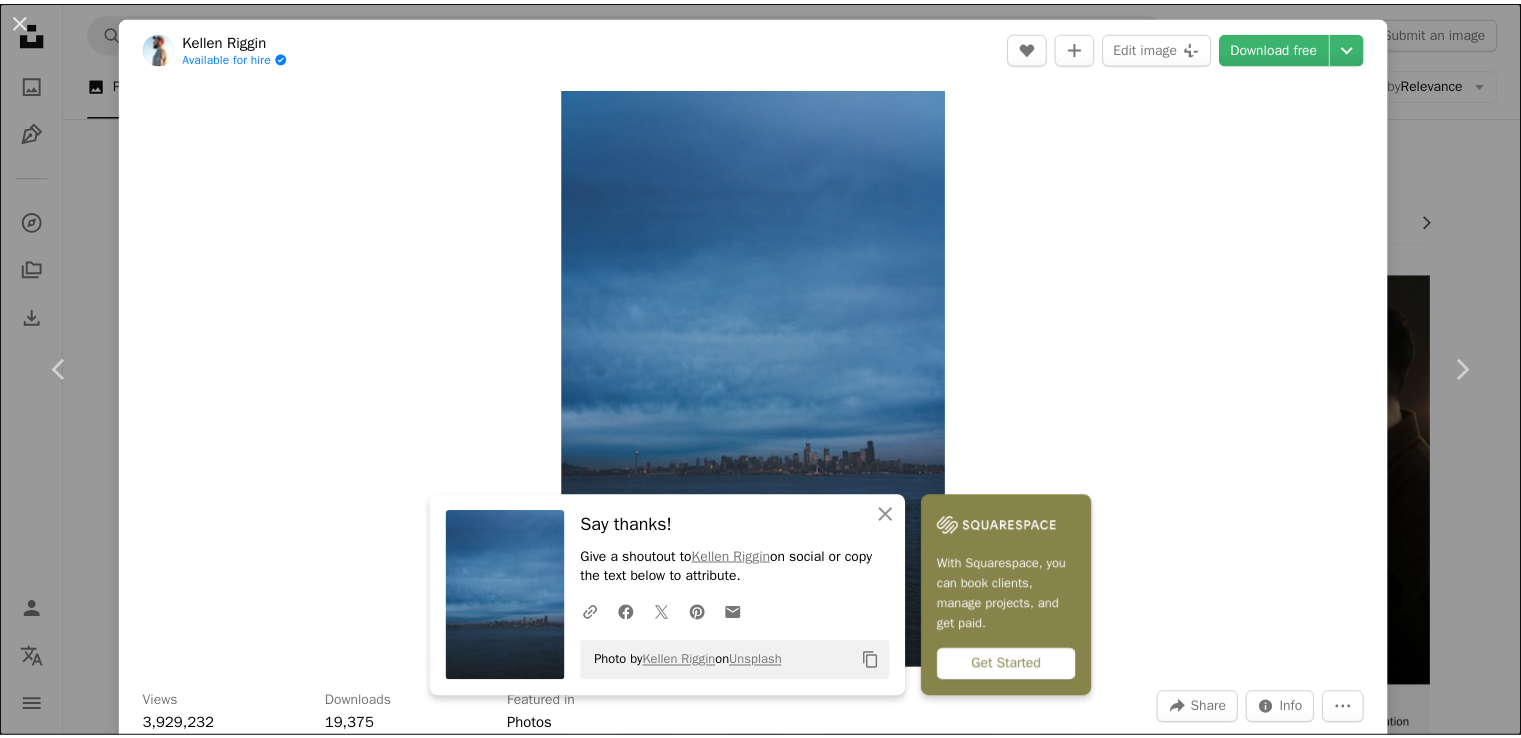 scroll, scrollTop: 0, scrollLeft: 0, axis: both 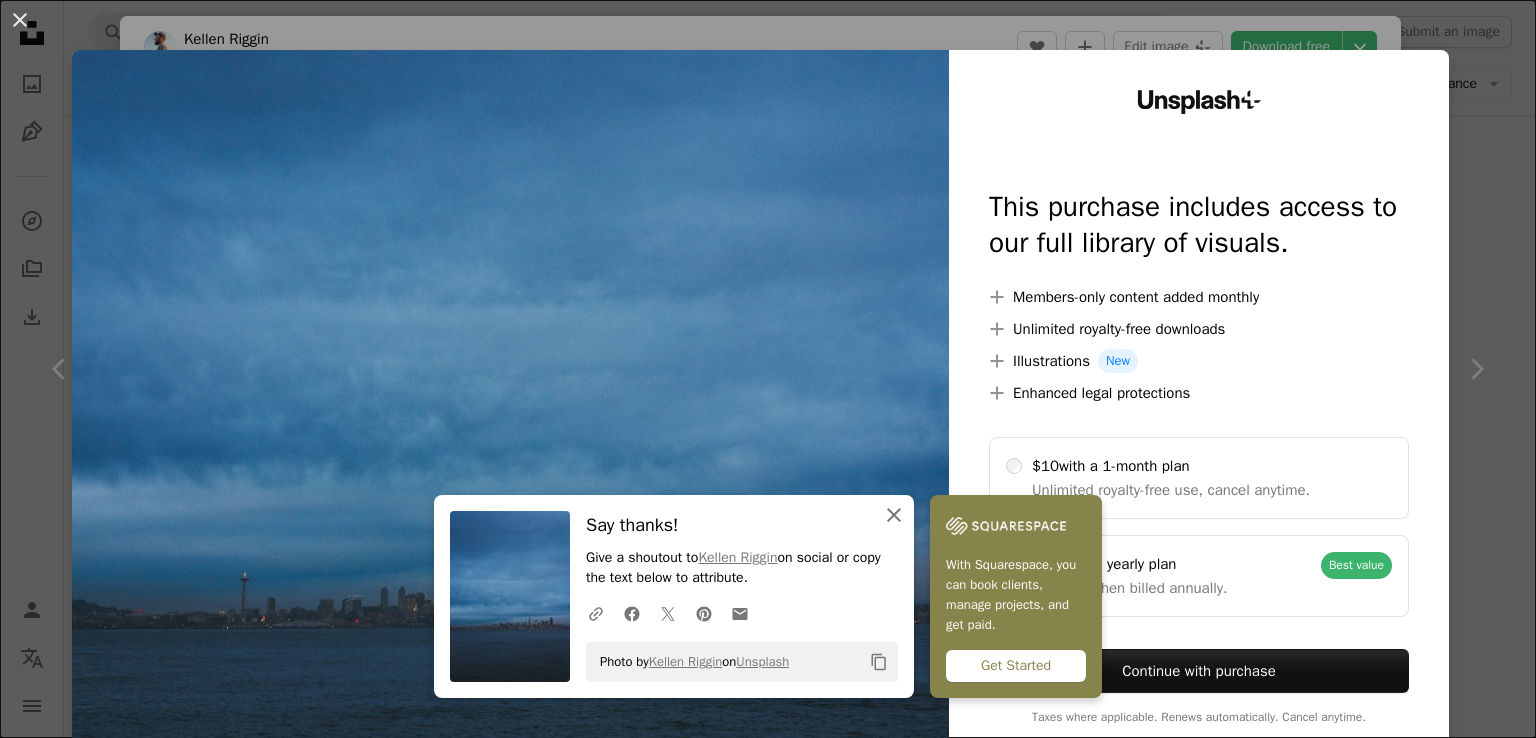 click on "An X shape" 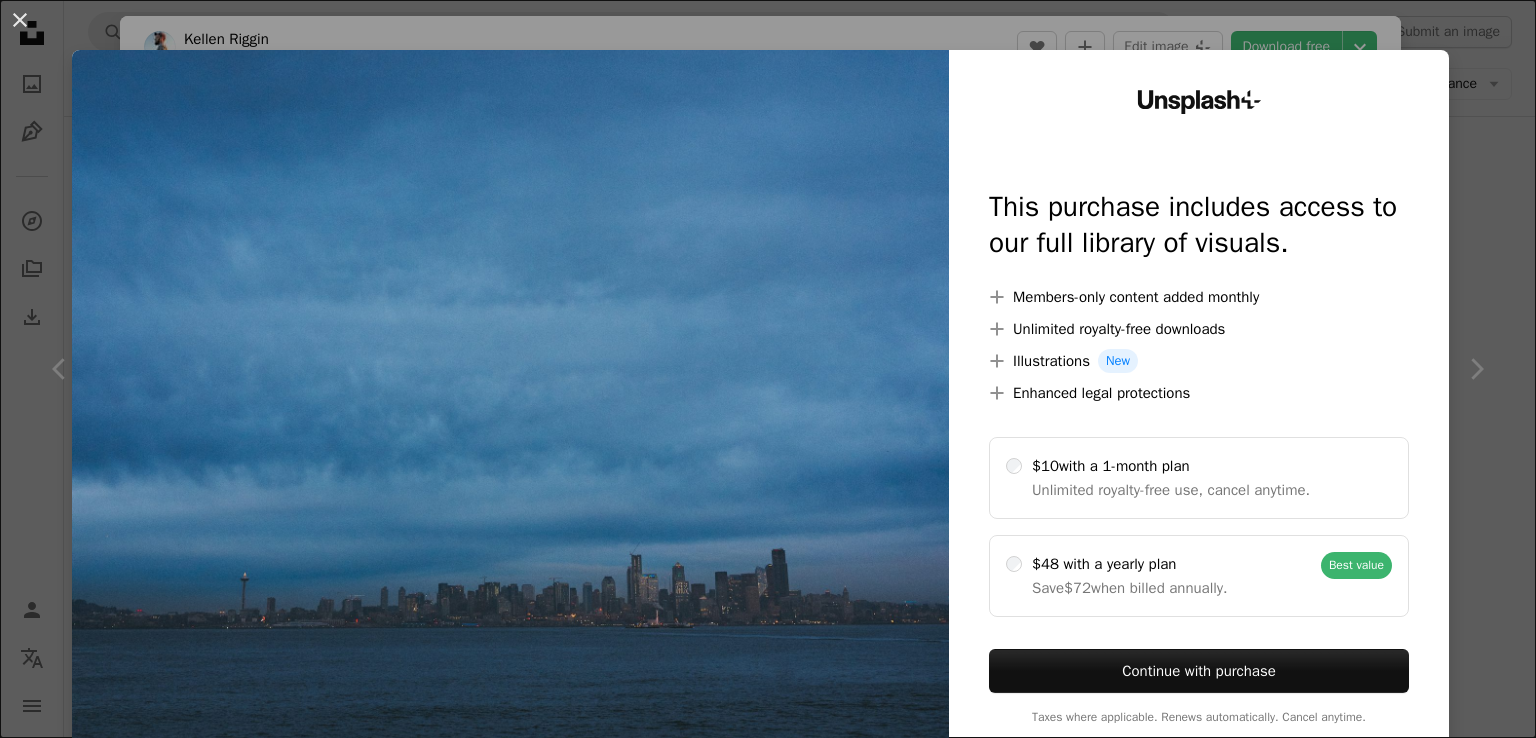 click on "An X shape Unsplash+ This purchase includes access to our full library of visuals. A plus sign Members-only content added monthly A plus sign Unlimited royalty-free downloads A plus sign Illustrations  New A plus sign Enhanced legal protections $10  with a 1-month plan Unlimited royalty-free use, cancel anytime. $48   with a yearly plan Save  $72  when billed annually. Best value Continue with purchase Taxes where applicable. Renews automatically. Cancel anytime." at bounding box center (768, 369) 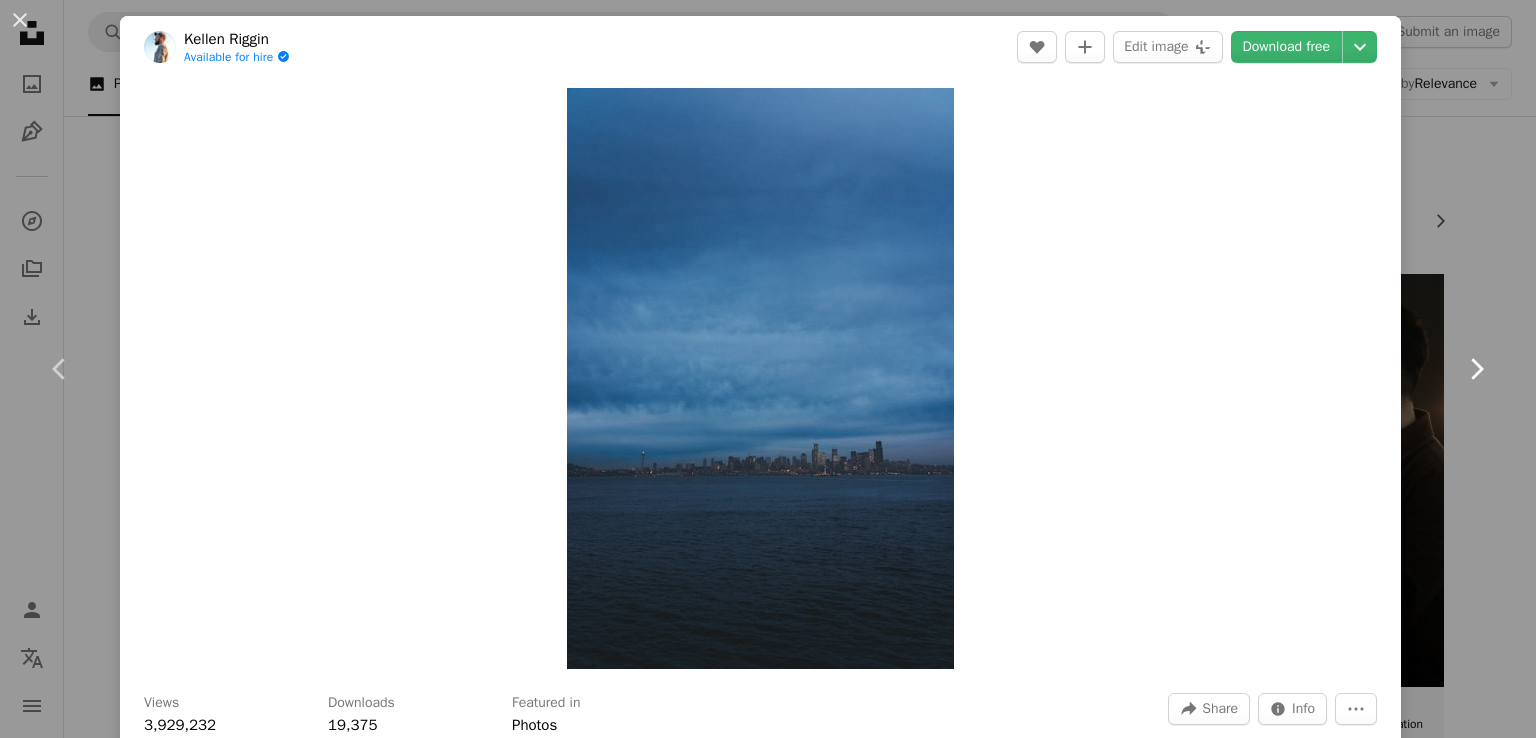 click on "Chevron right" 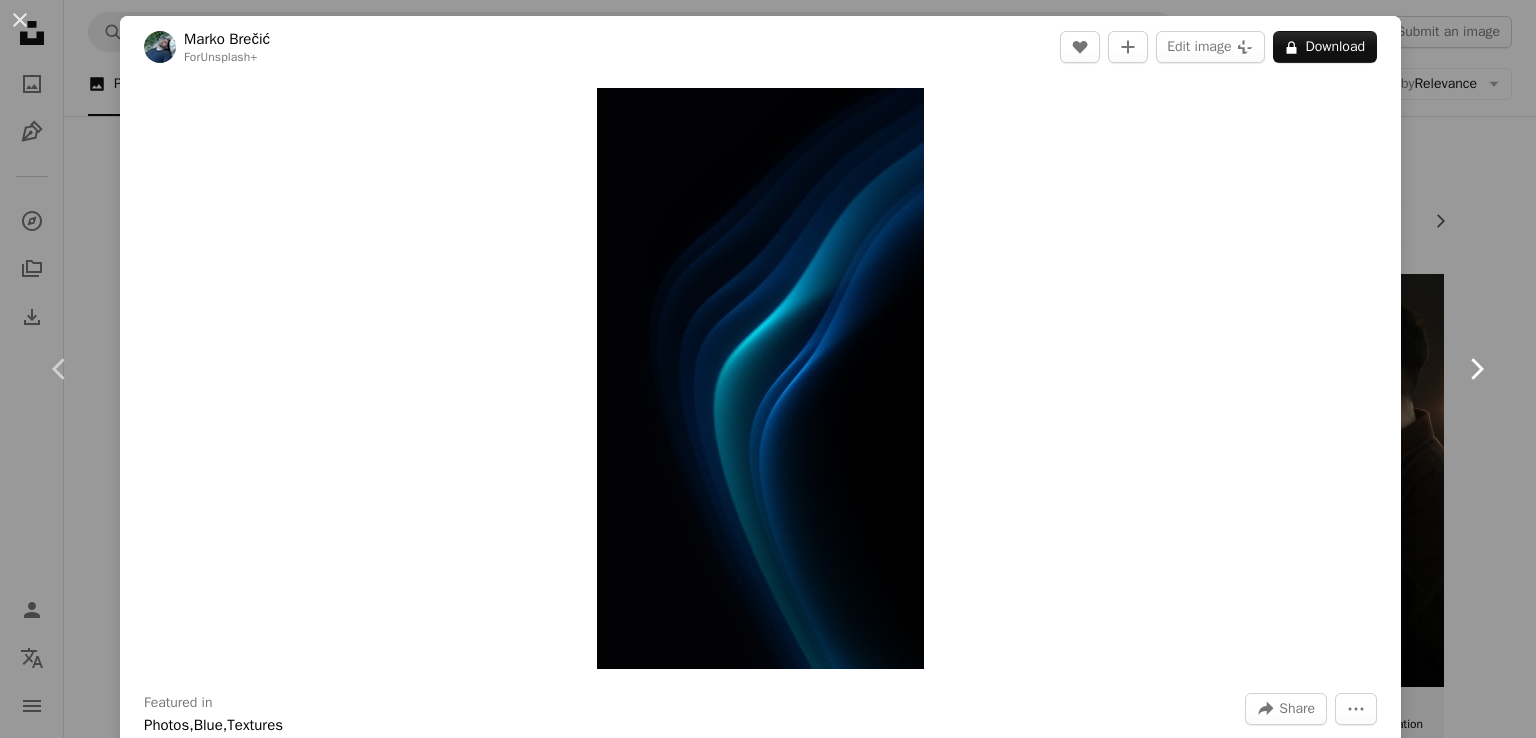 click on "Chevron right" 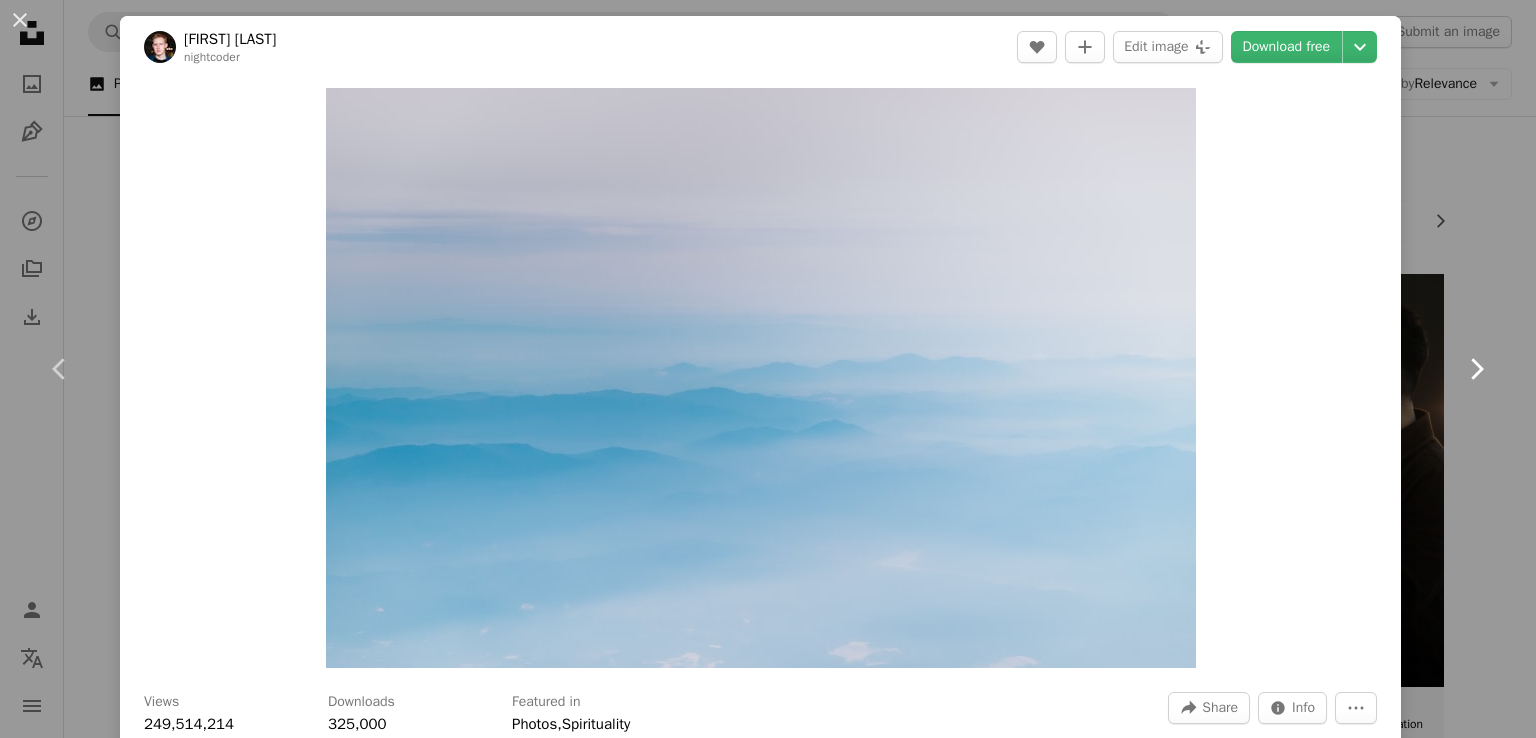 click on "Chevron right" 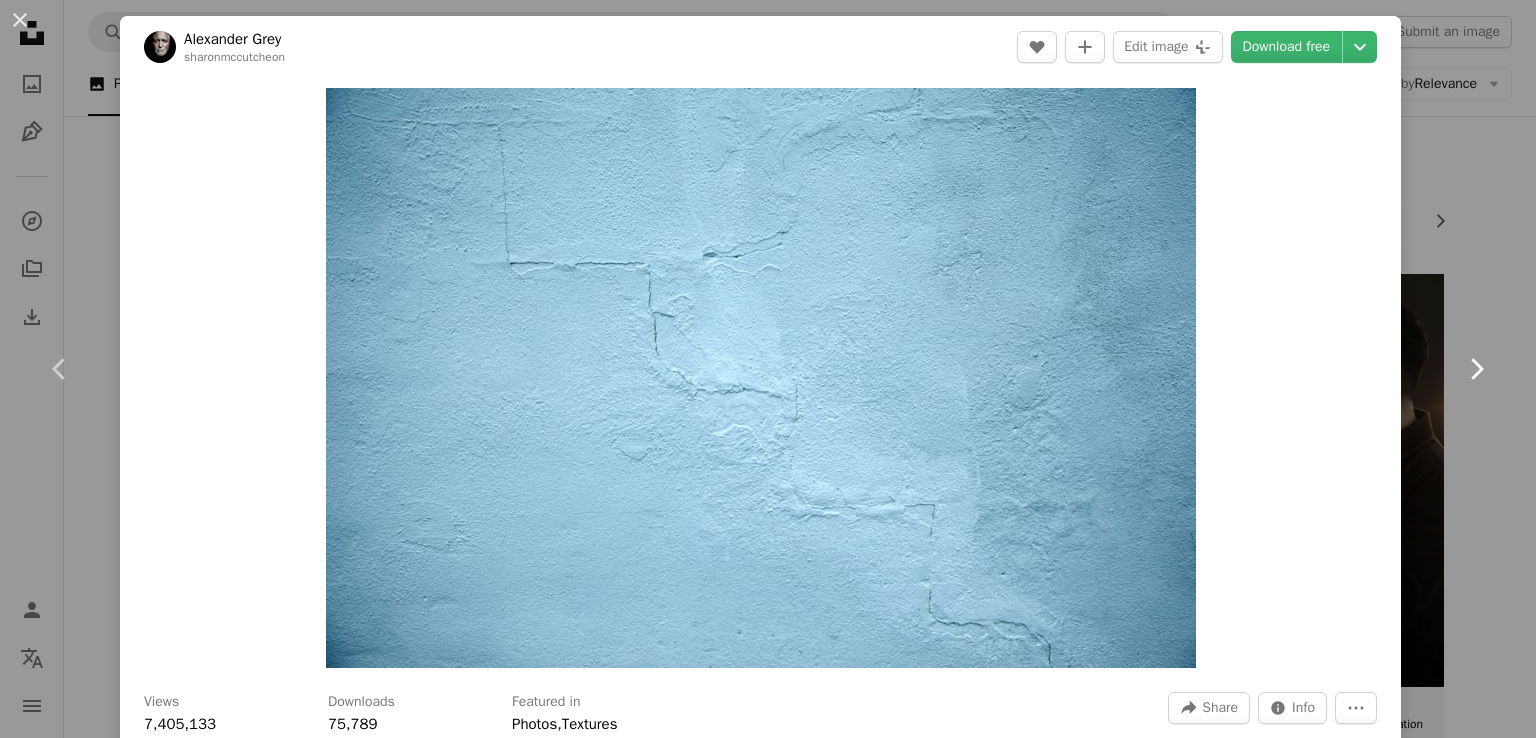 click on "Chevron right" 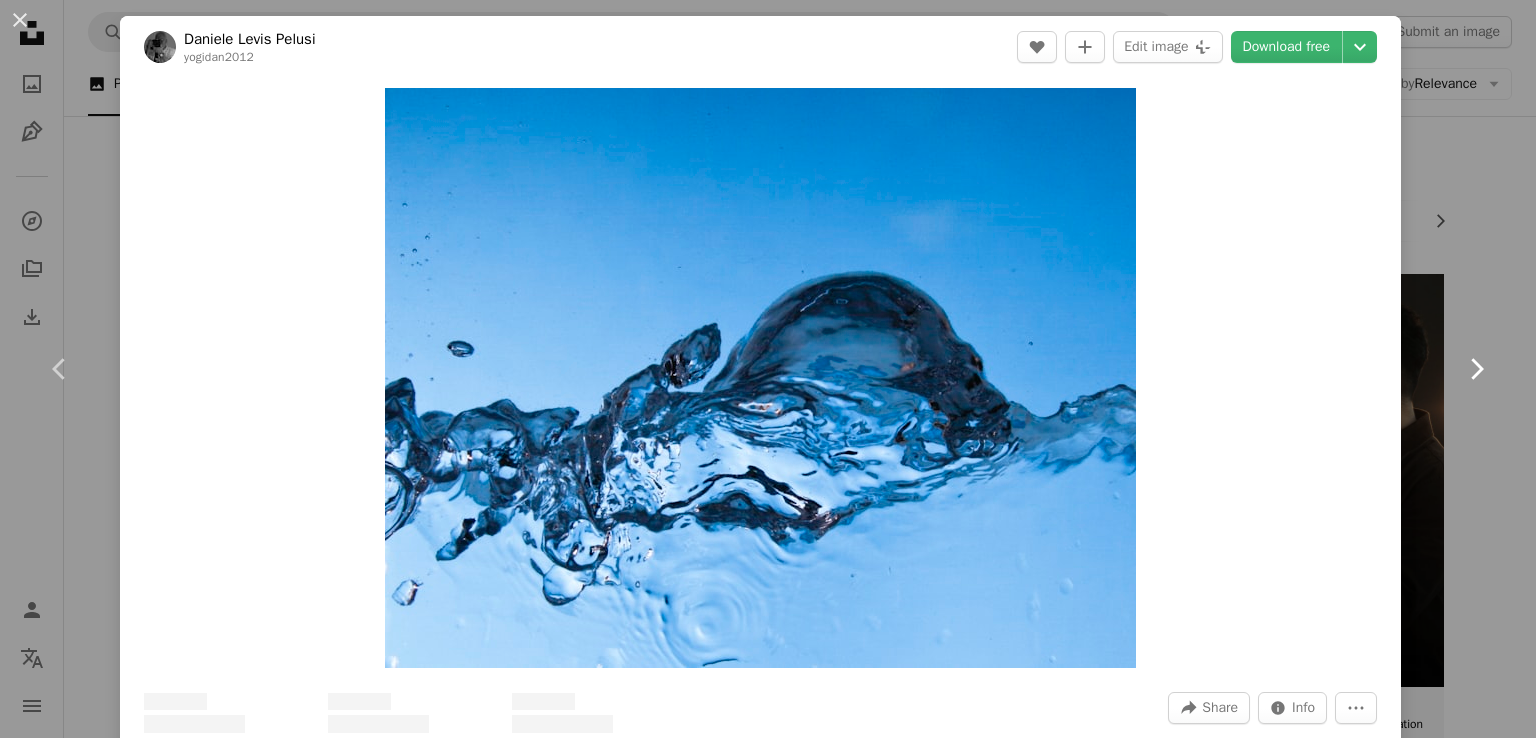 click on "Chevron right" 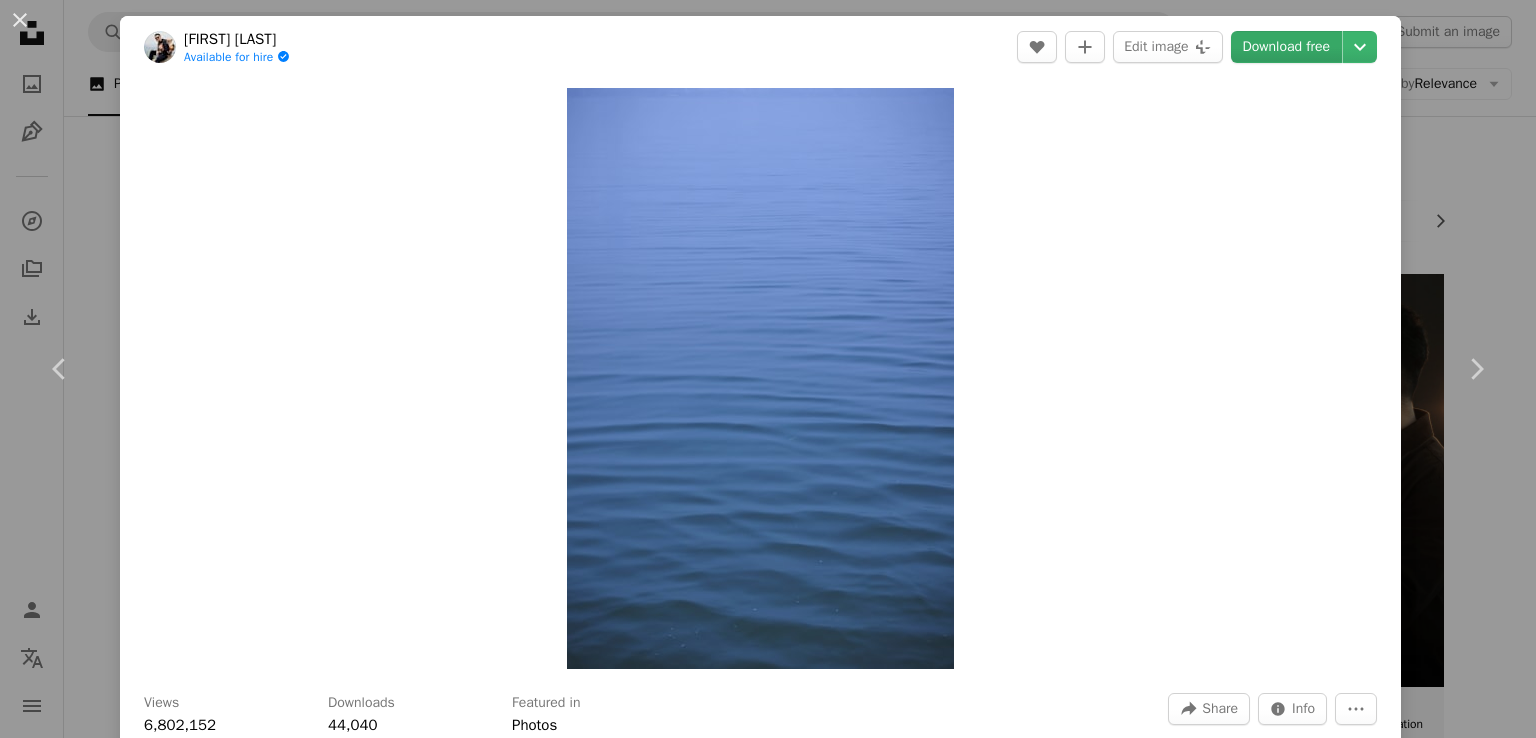 click on "Download free" at bounding box center (1287, 47) 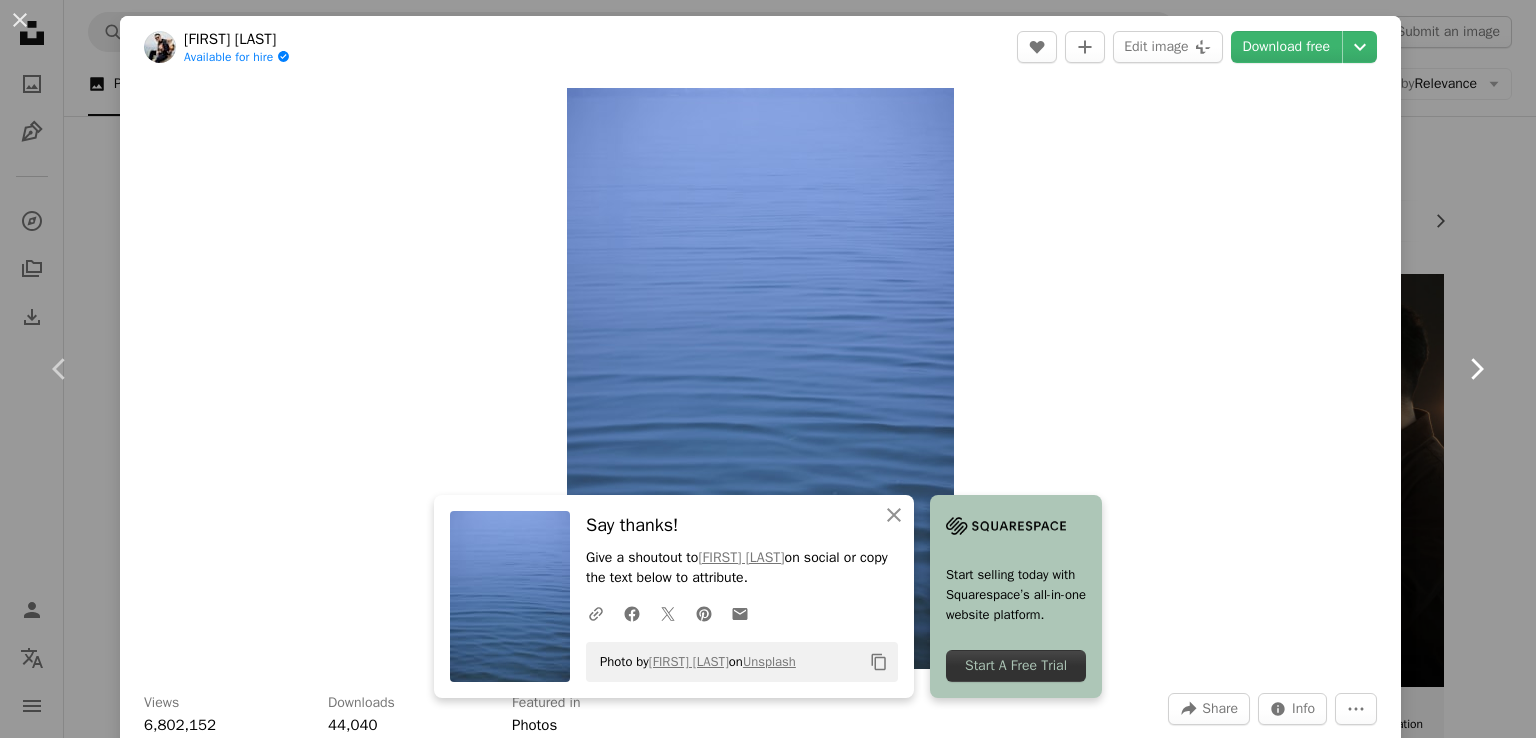 click on "Chevron right" 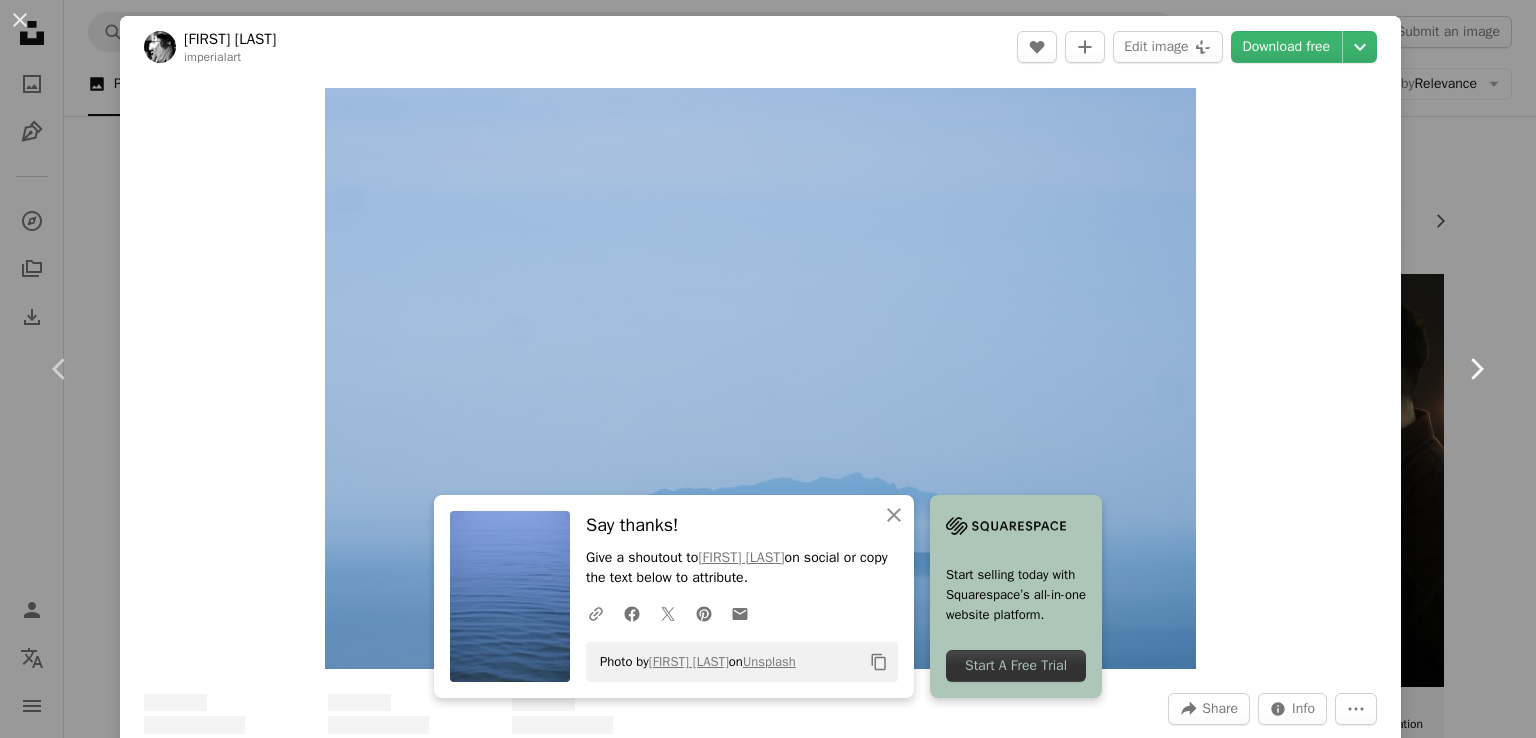 click on "Chevron right" 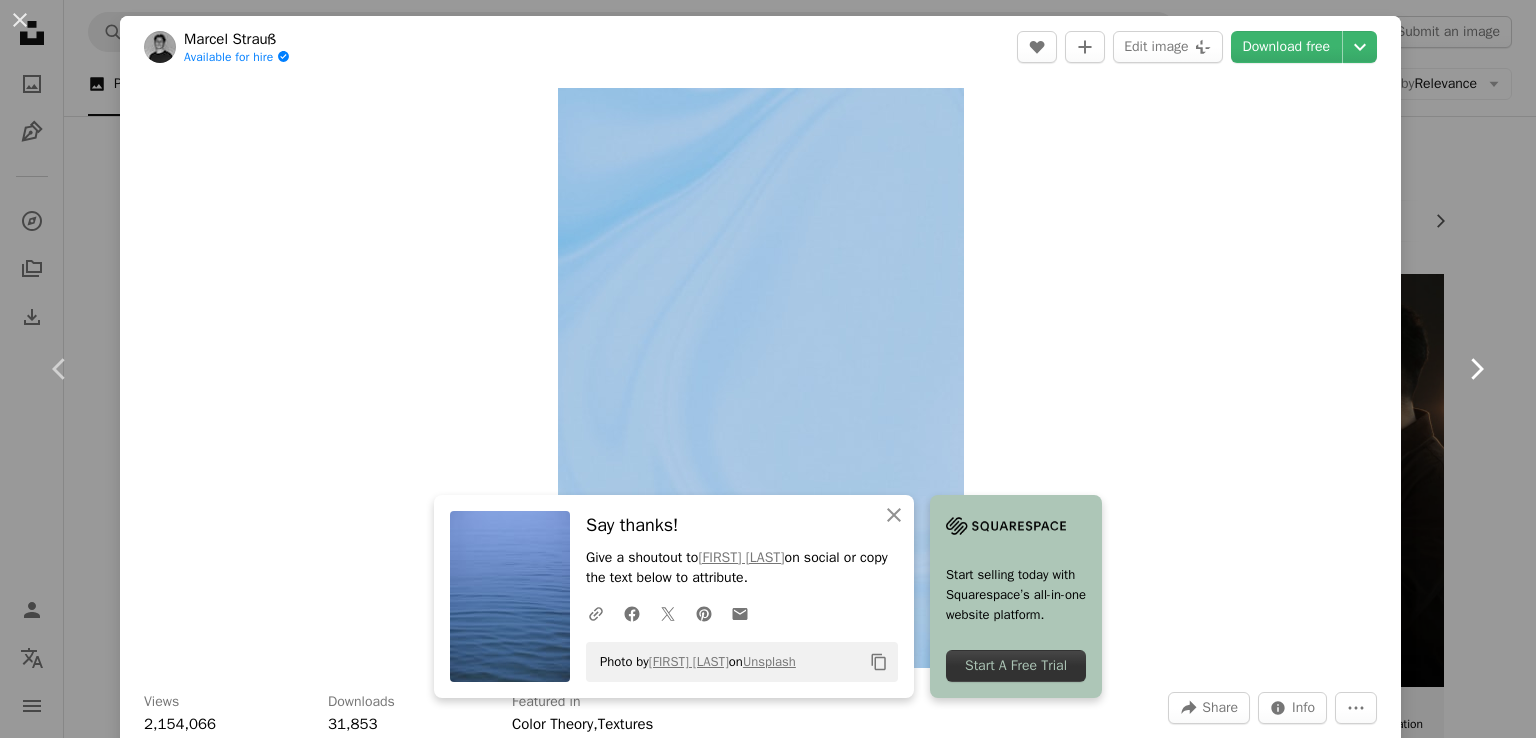 click on "Chevron right" 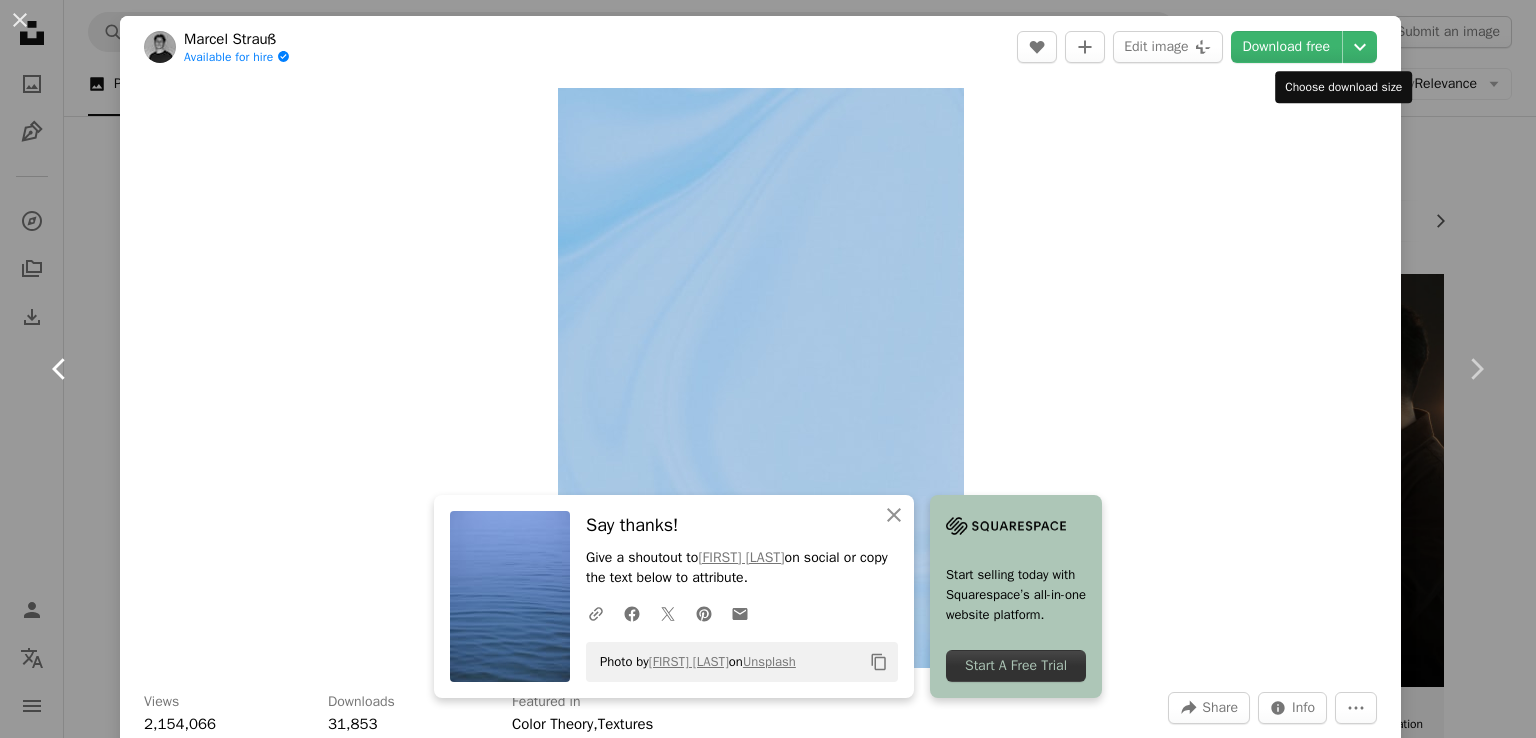 click on "Chevron left" 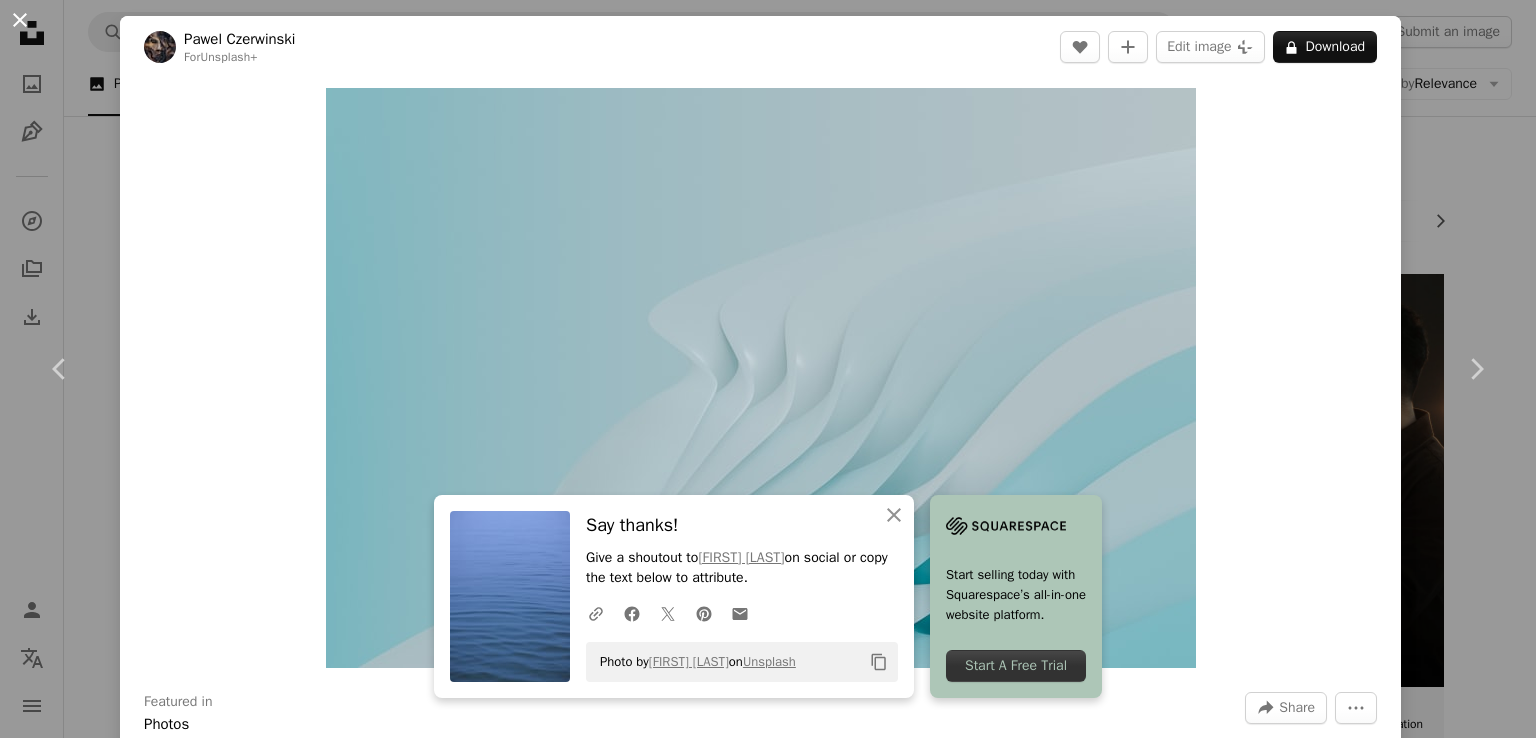 click on "An X shape" at bounding box center (20, 20) 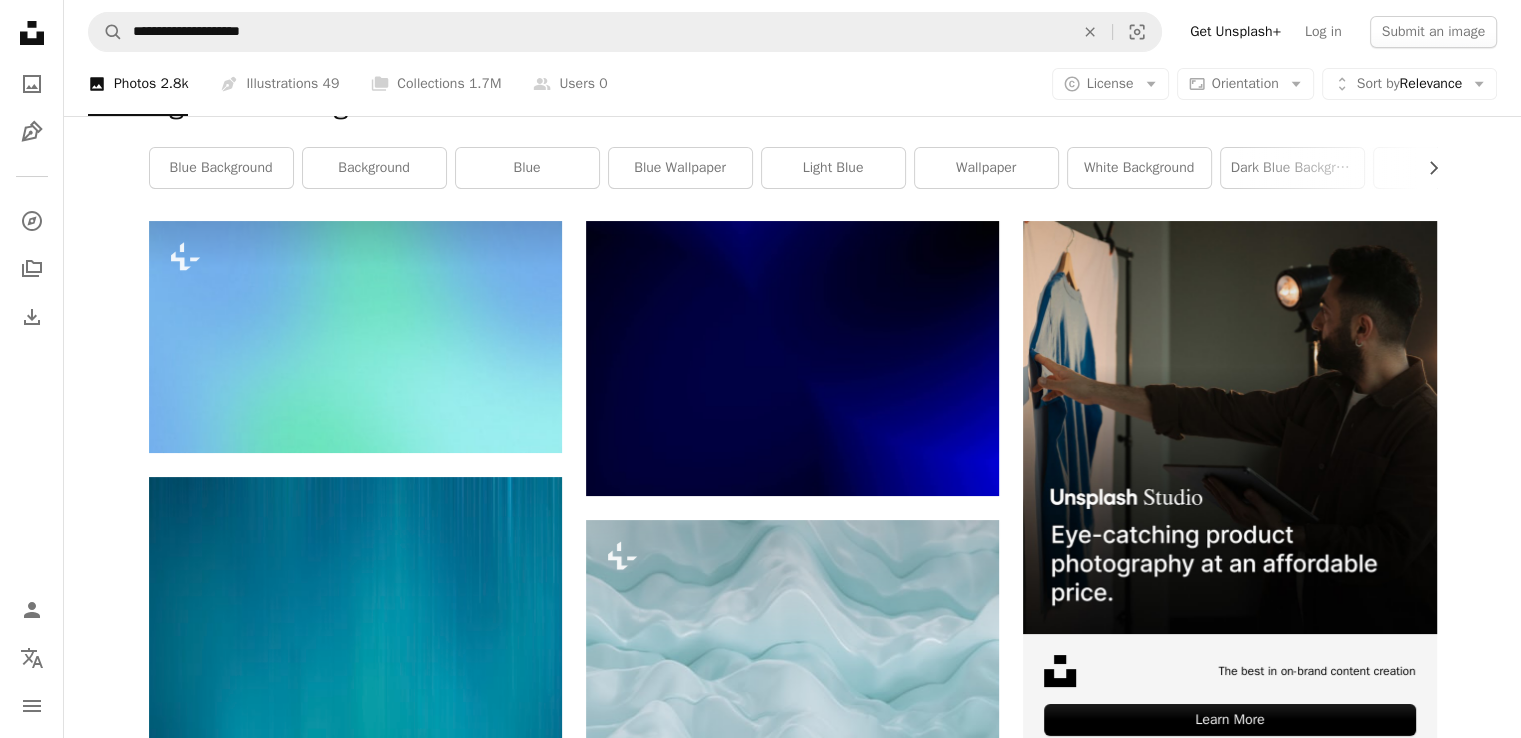scroll, scrollTop: 0, scrollLeft: 0, axis: both 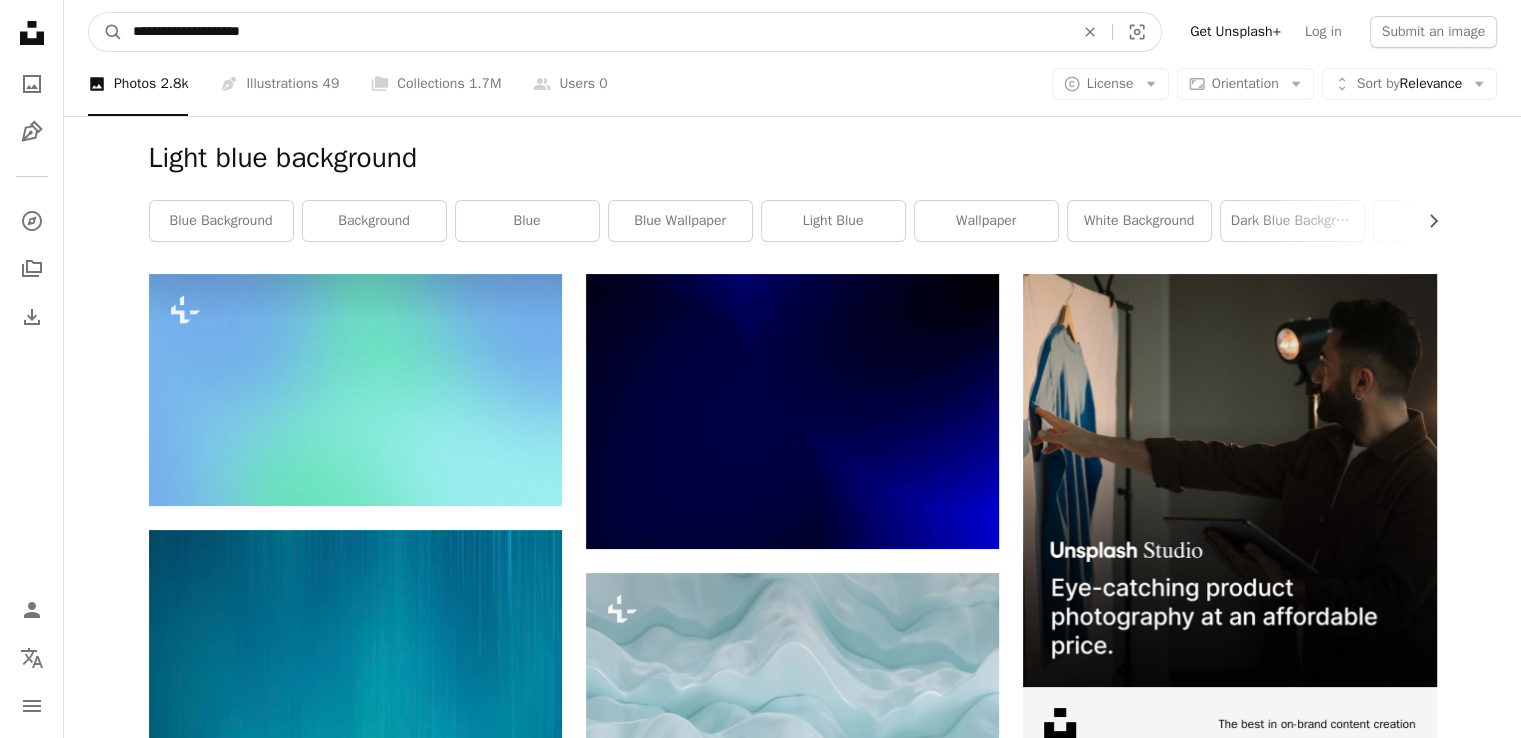 click on "**********" at bounding box center [595, 32] 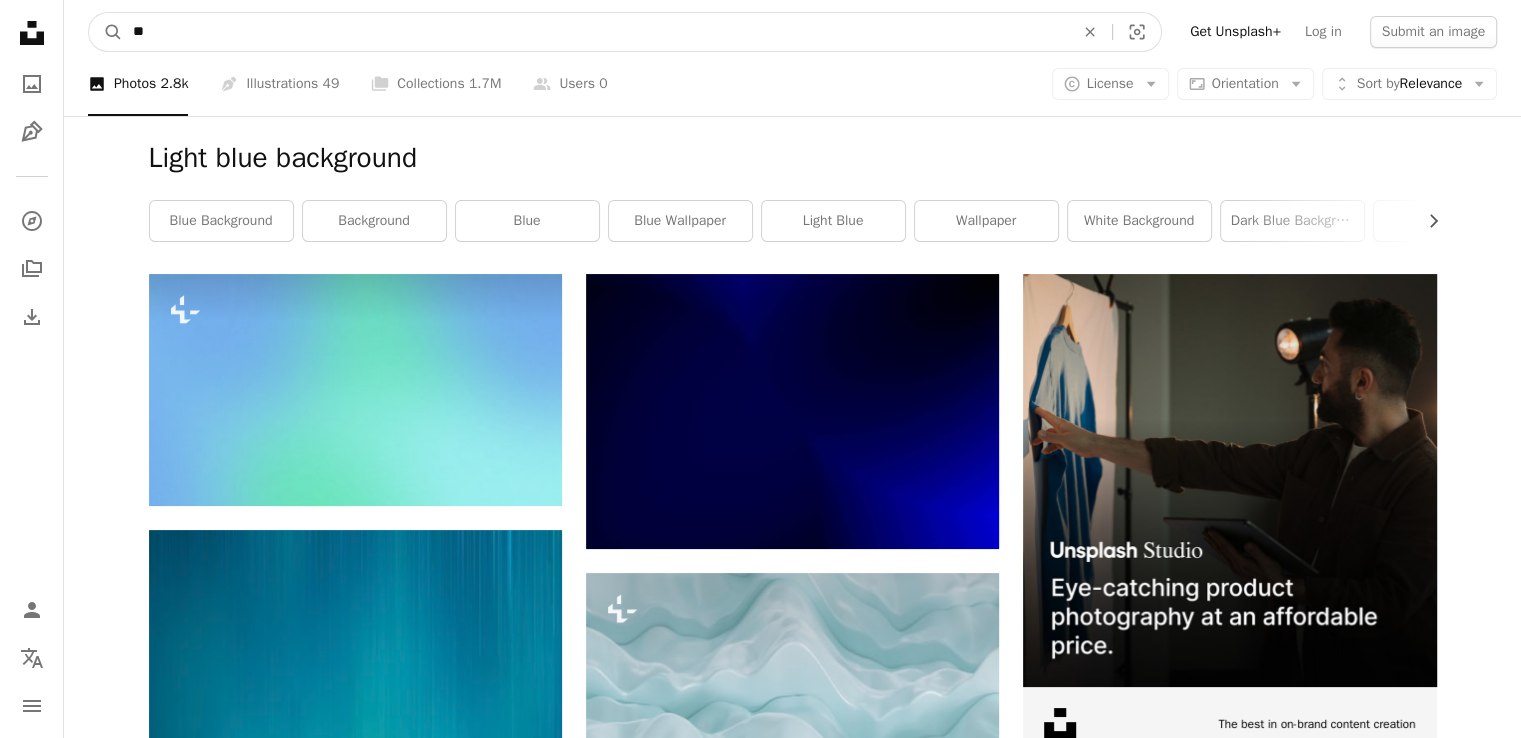 type on "*" 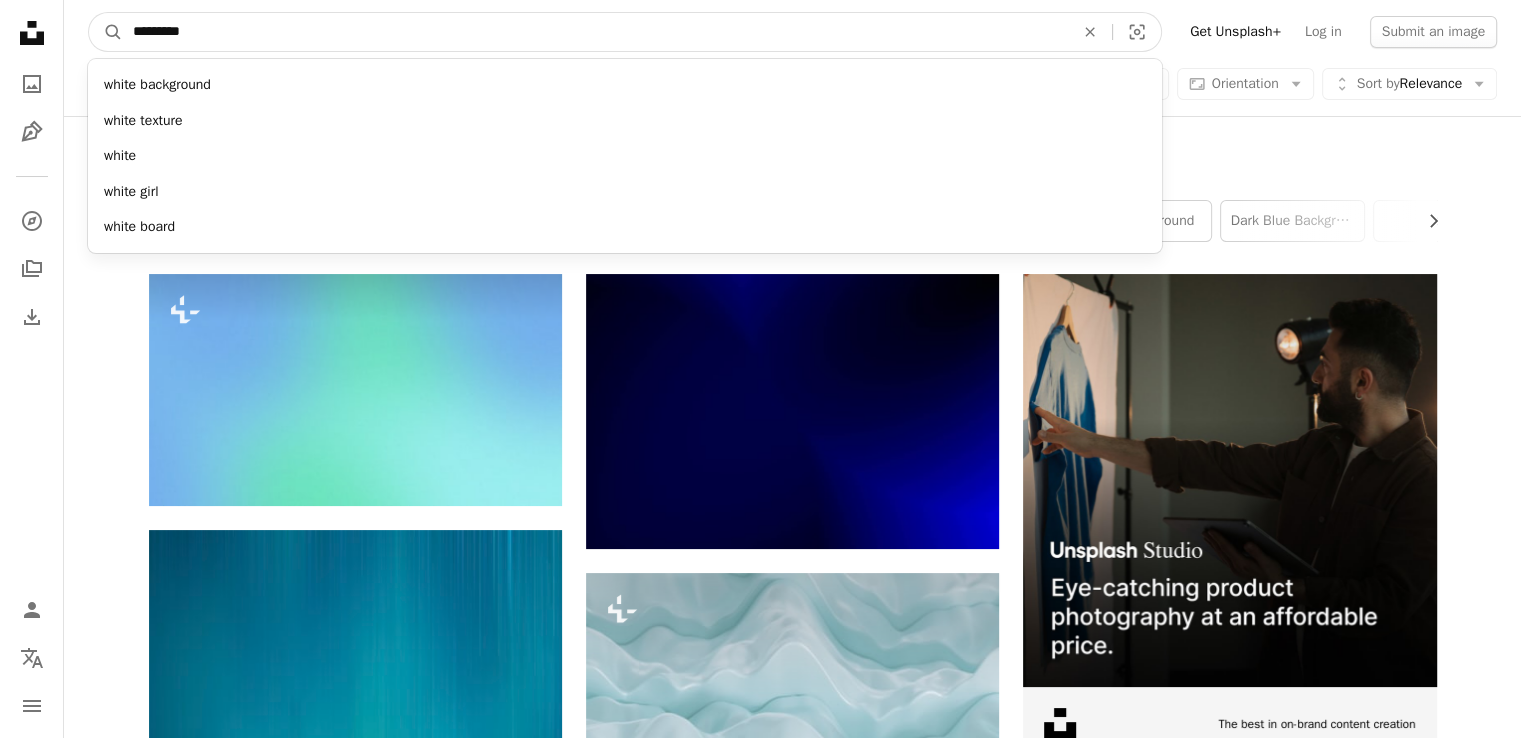 type on "*********" 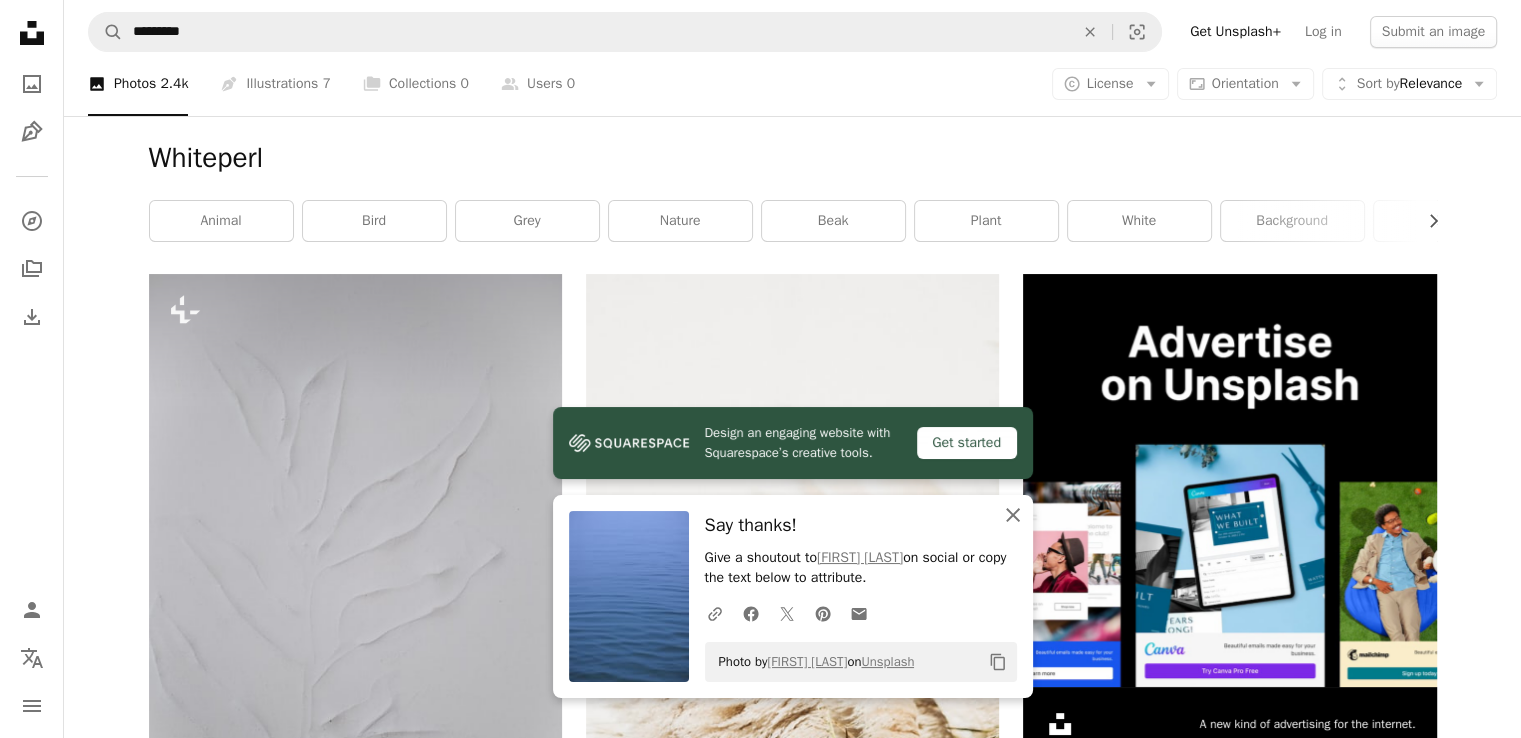 click on "An X shape" 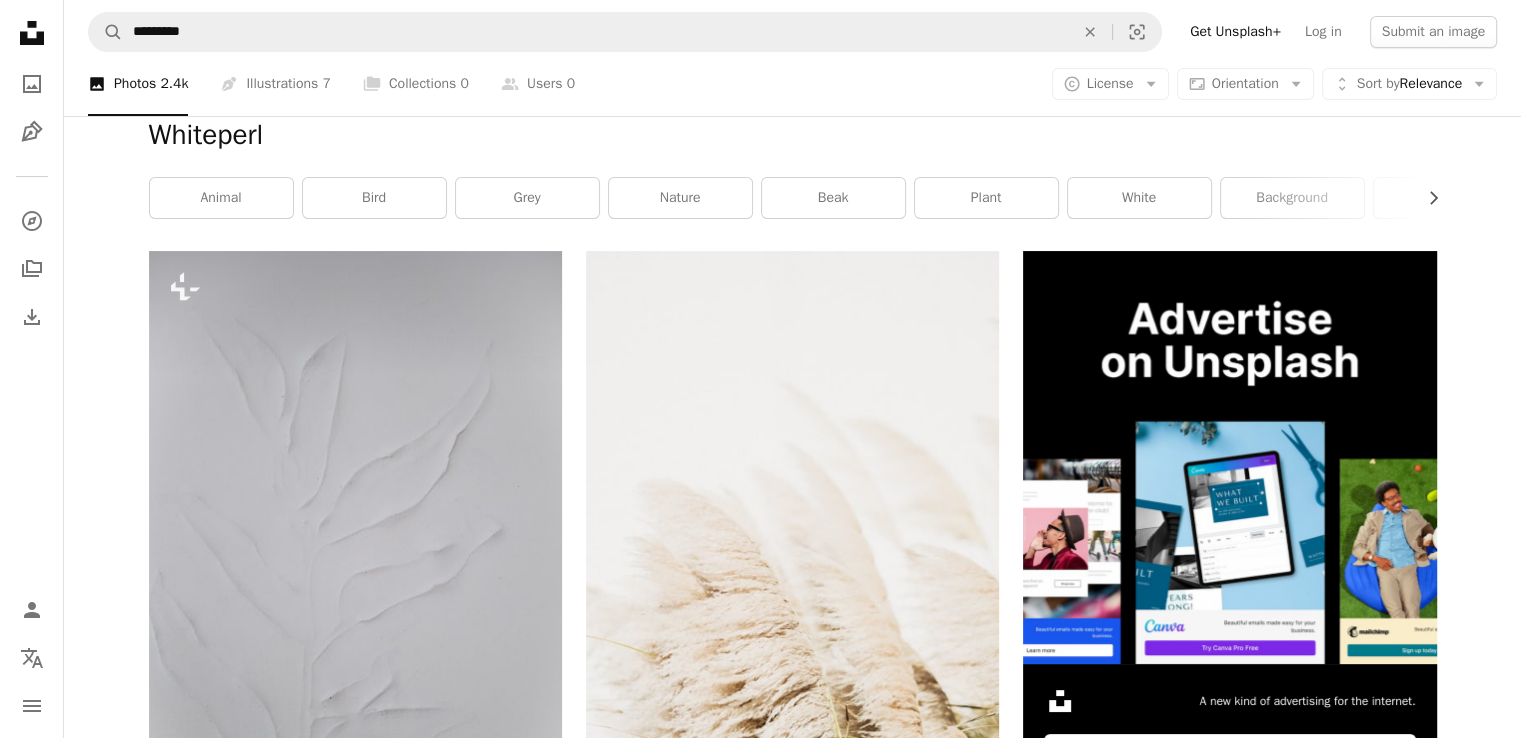 scroll, scrollTop: 0, scrollLeft: 0, axis: both 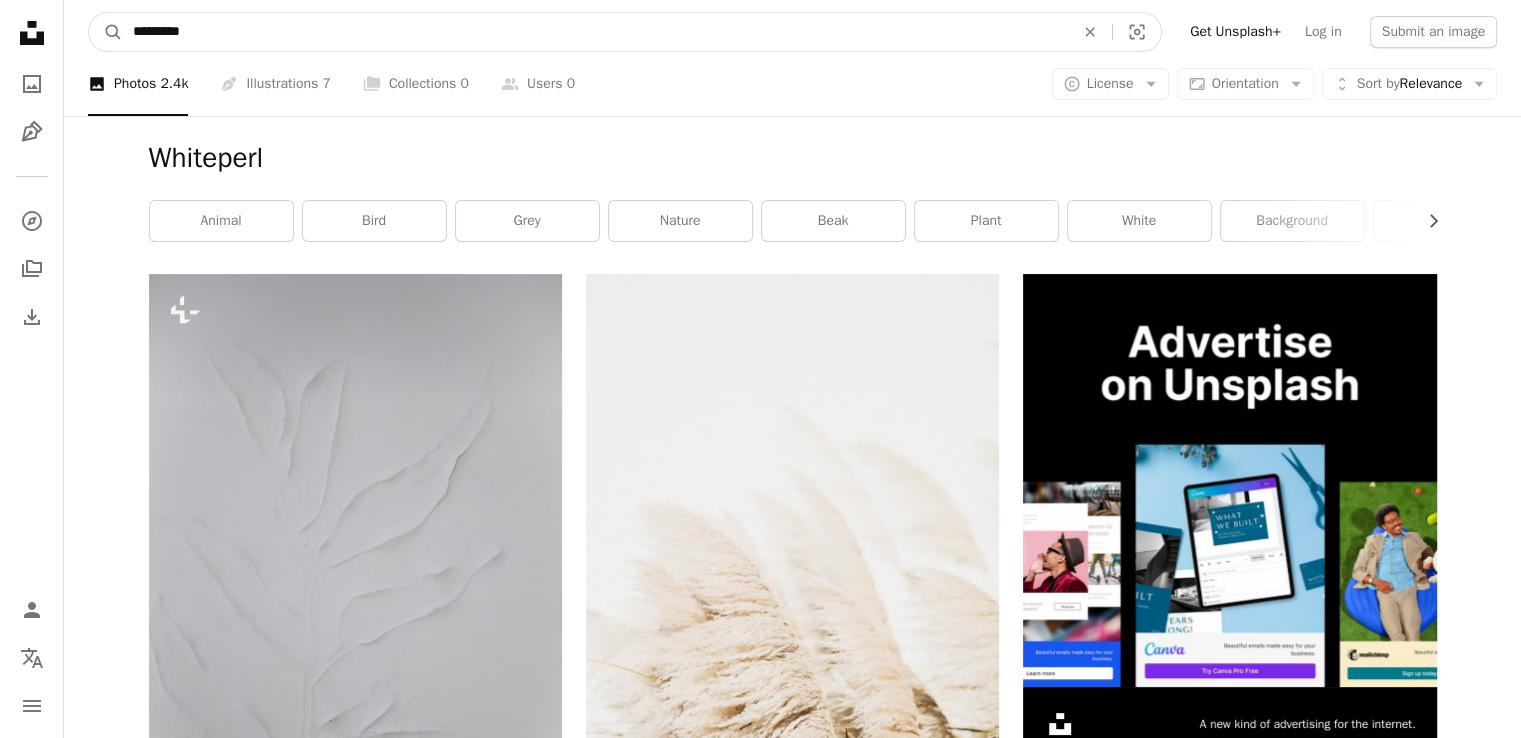 click on "*********" at bounding box center [595, 32] 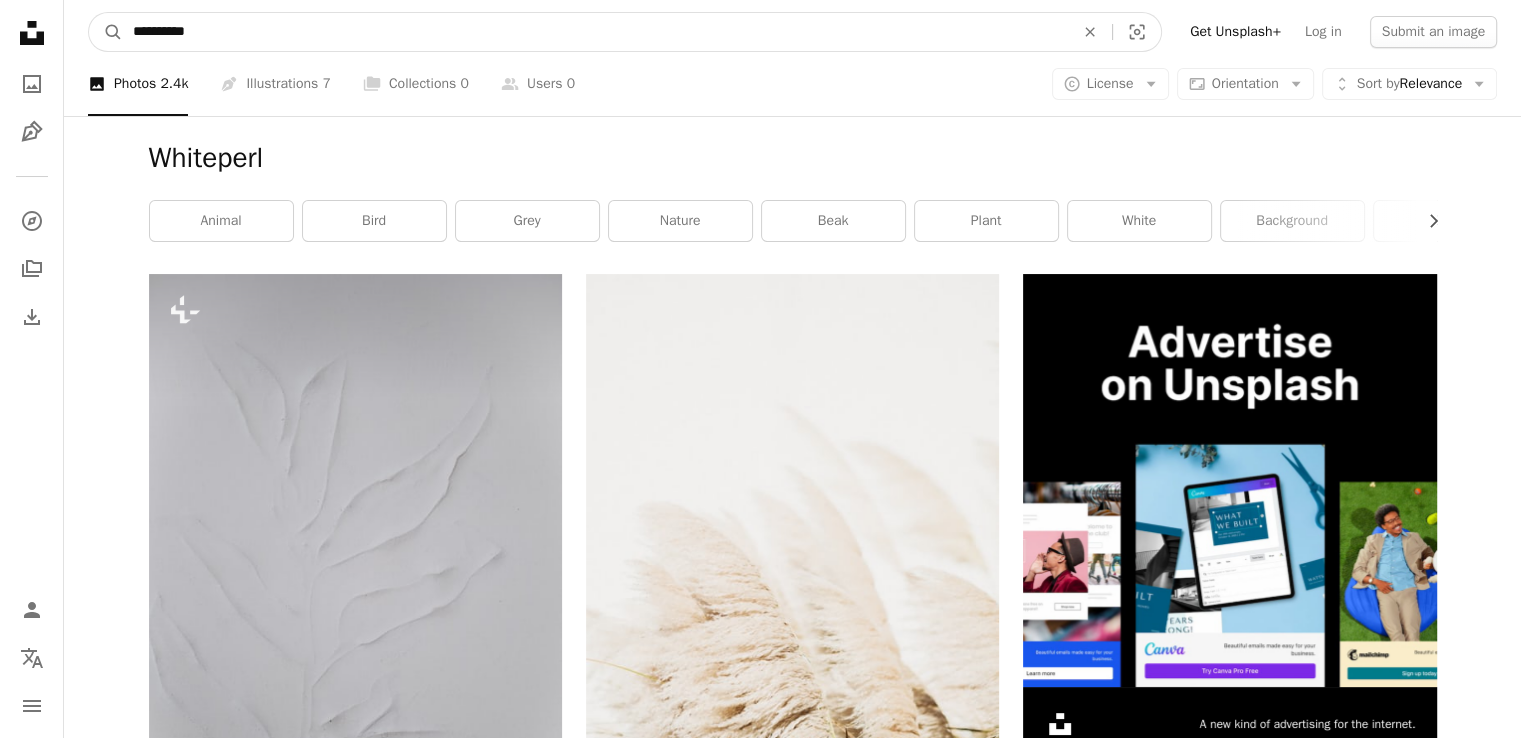 type on "**********" 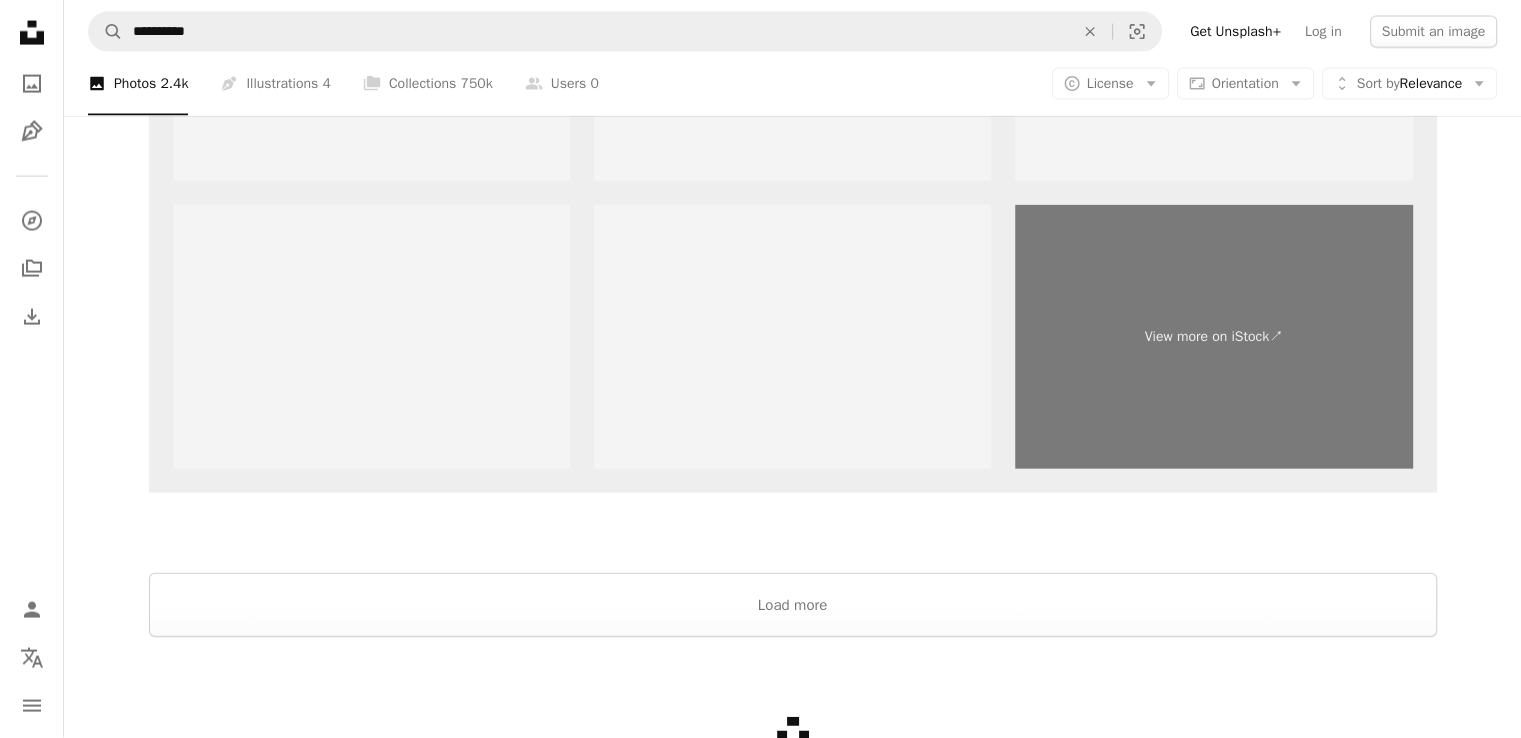 scroll, scrollTop: 4608, scrollLeft: 0, axis: vertical 